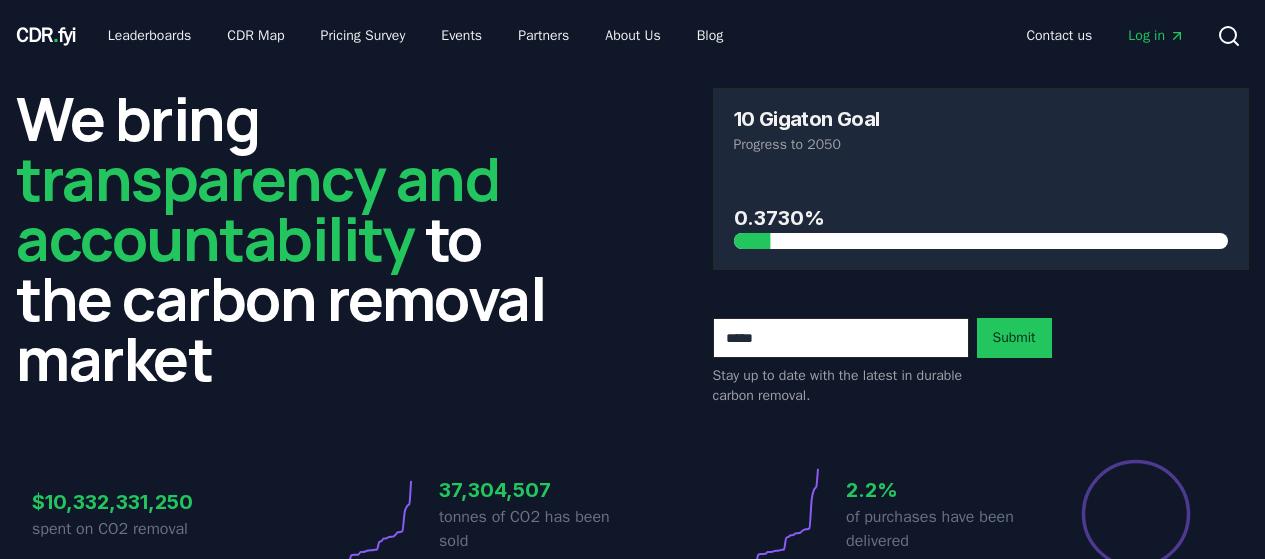 scroll, scrollTop: 0, scrollLeft: 0, axis: both 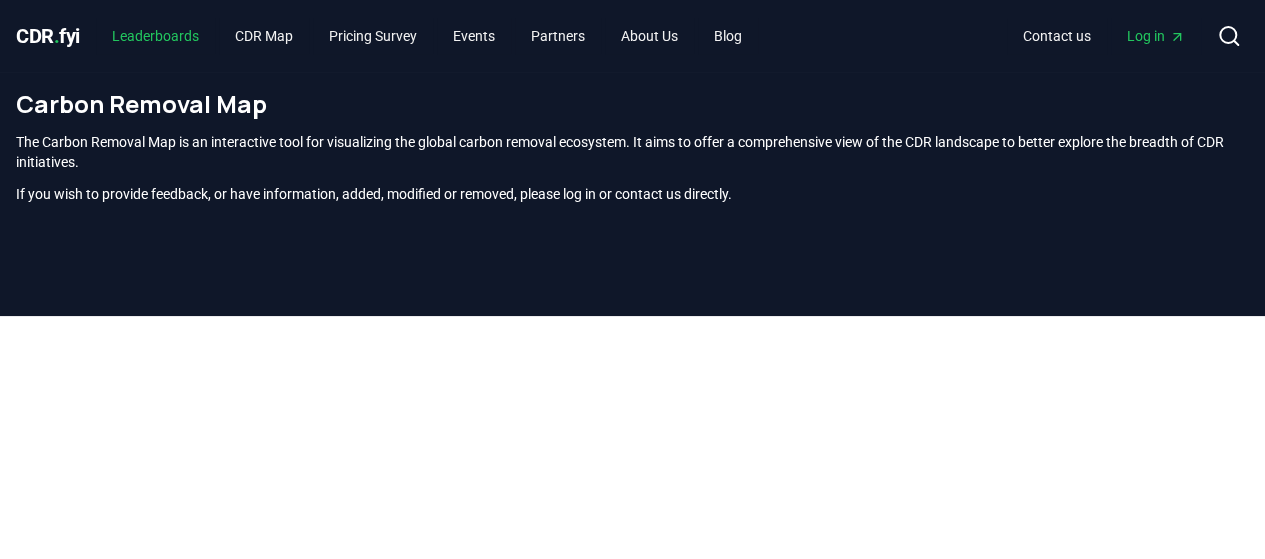 click on "Leaderboards" at bounding box center [155, 36] 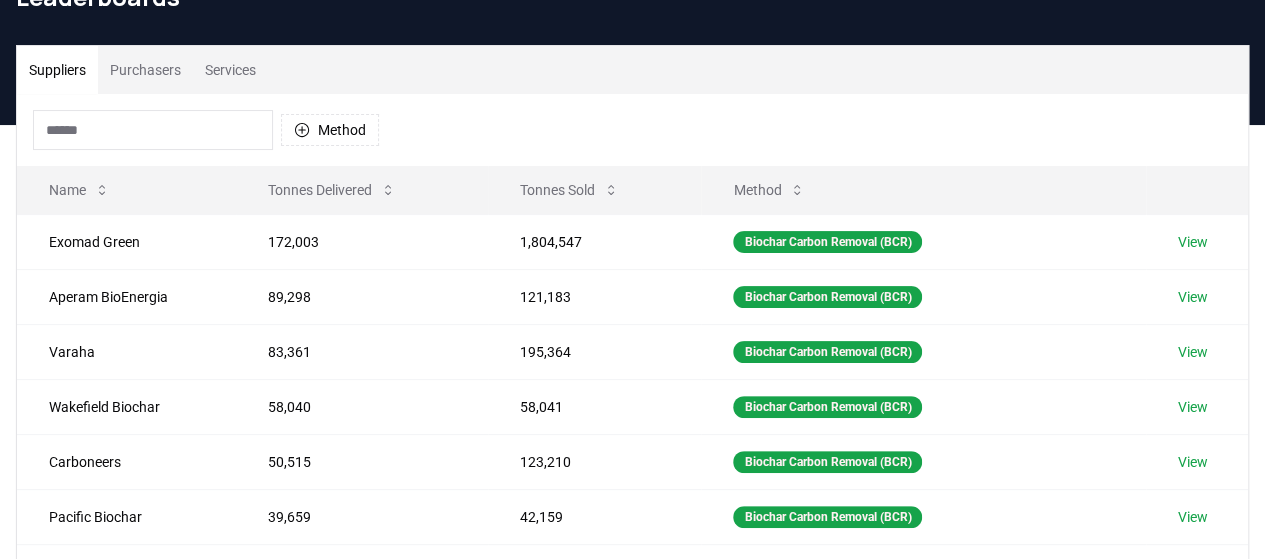 scroll, scrollTop: 108, scrollLeft: 0, axis: vertical 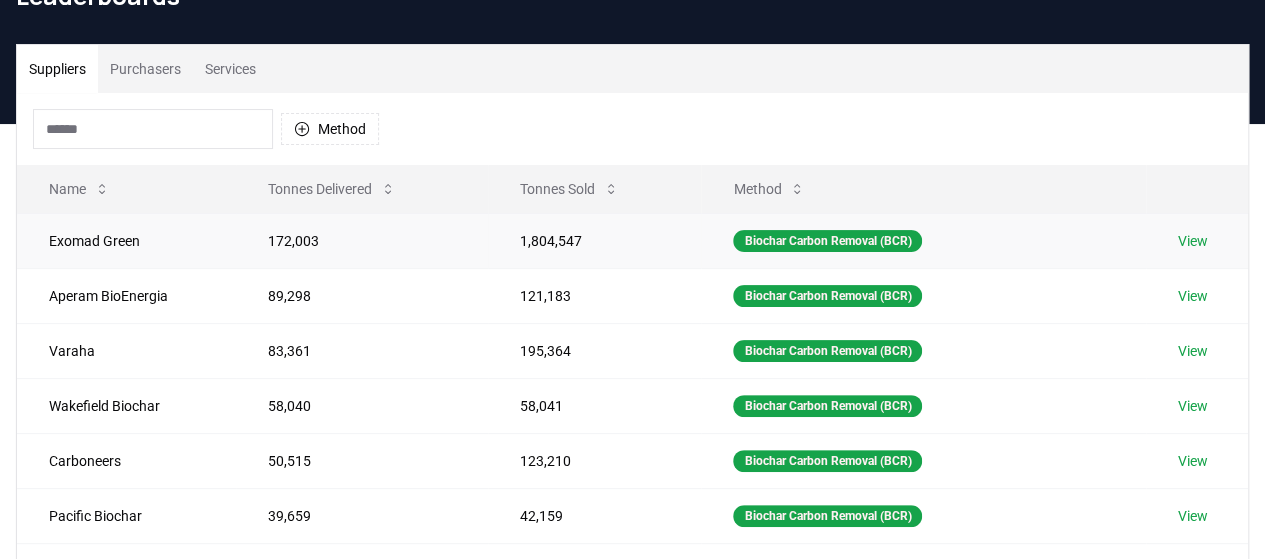 click on "View" at bounding box center [1193, 241] 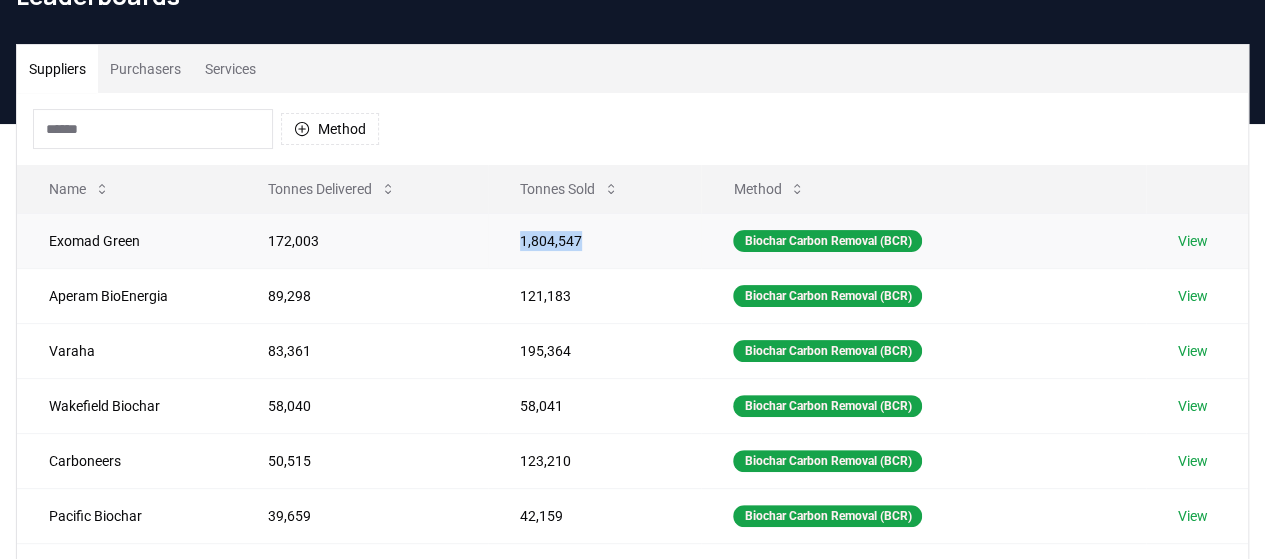 click on "1,804,547" at bounding box center (595, 240) 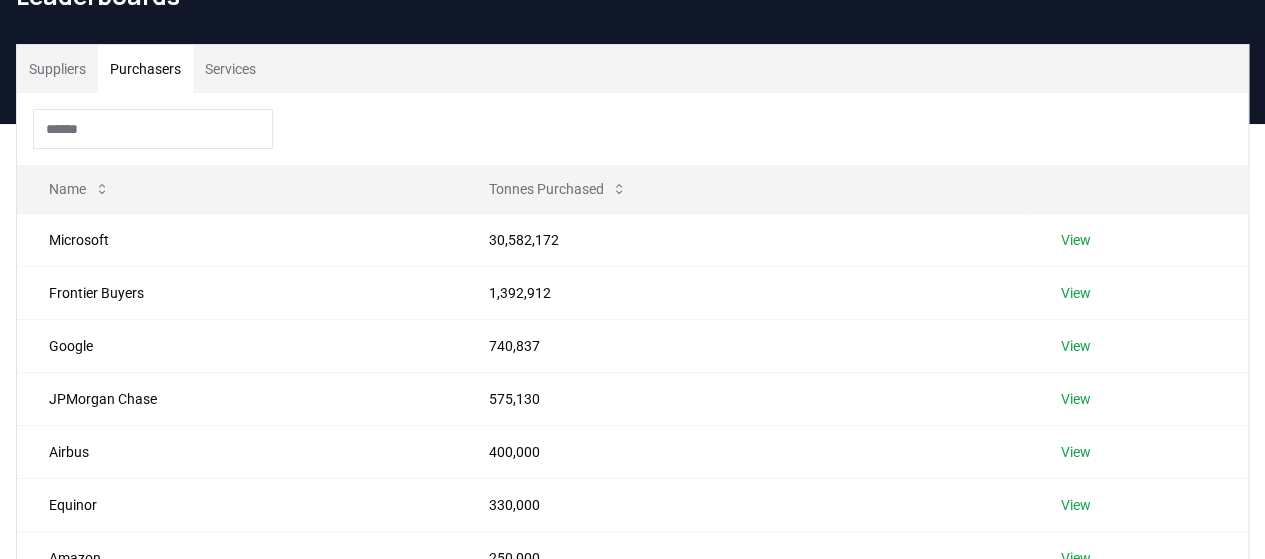 click on "Purchasers" at bounding box center (145, 69) 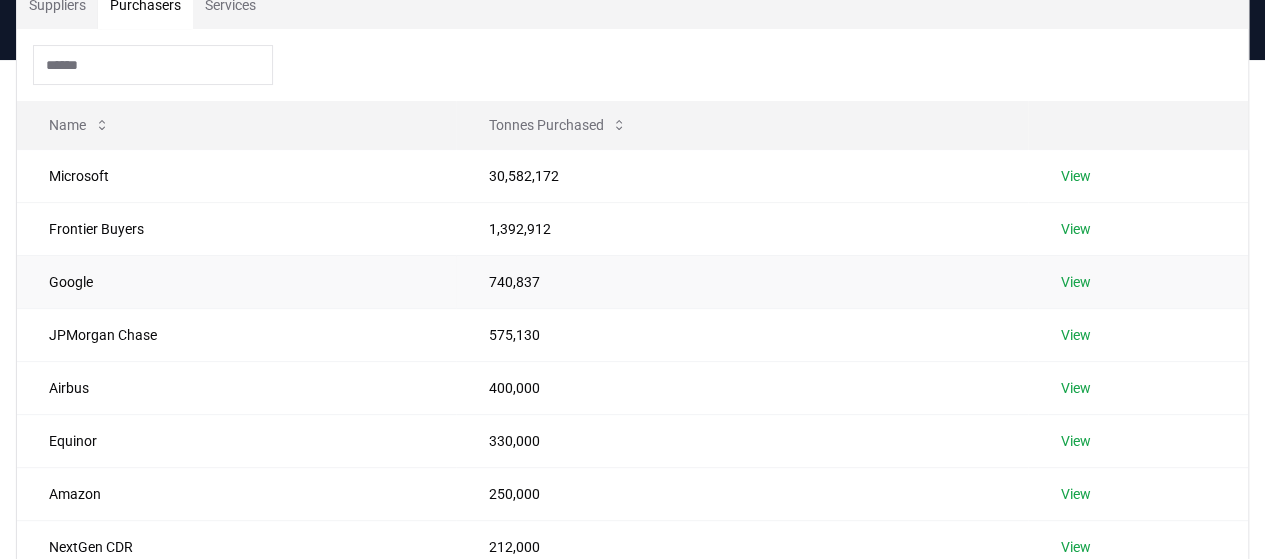 scroll, scrollTop: 140, scrollLeft: 0, axis: vertical 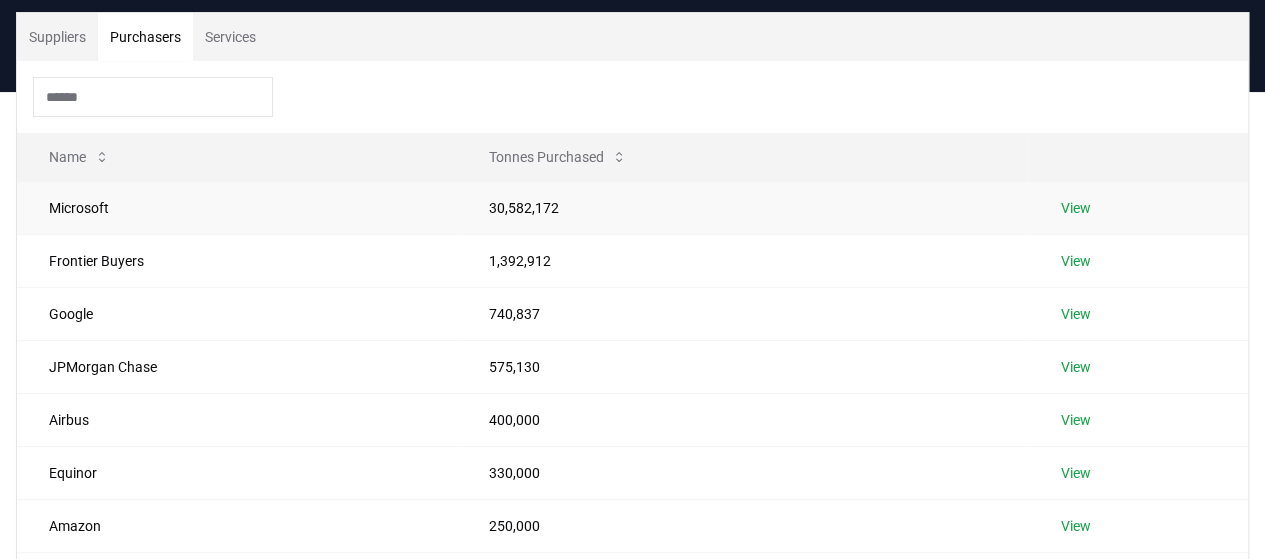 click on "View" at bounding box center (1138, 207) 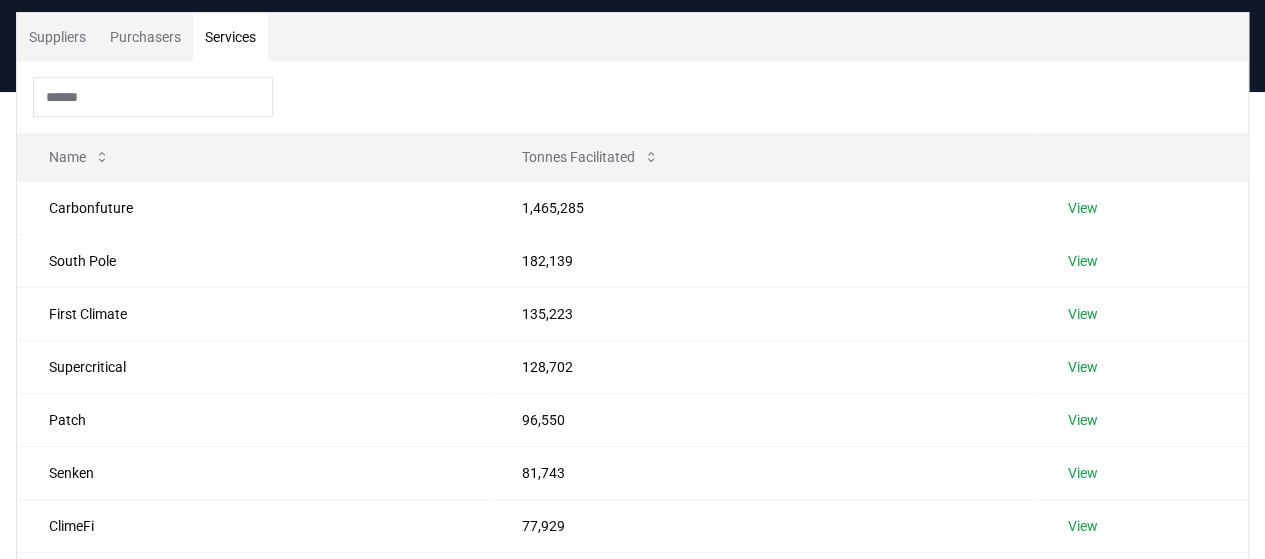 click on "Services" at bounding box center (230, 37) 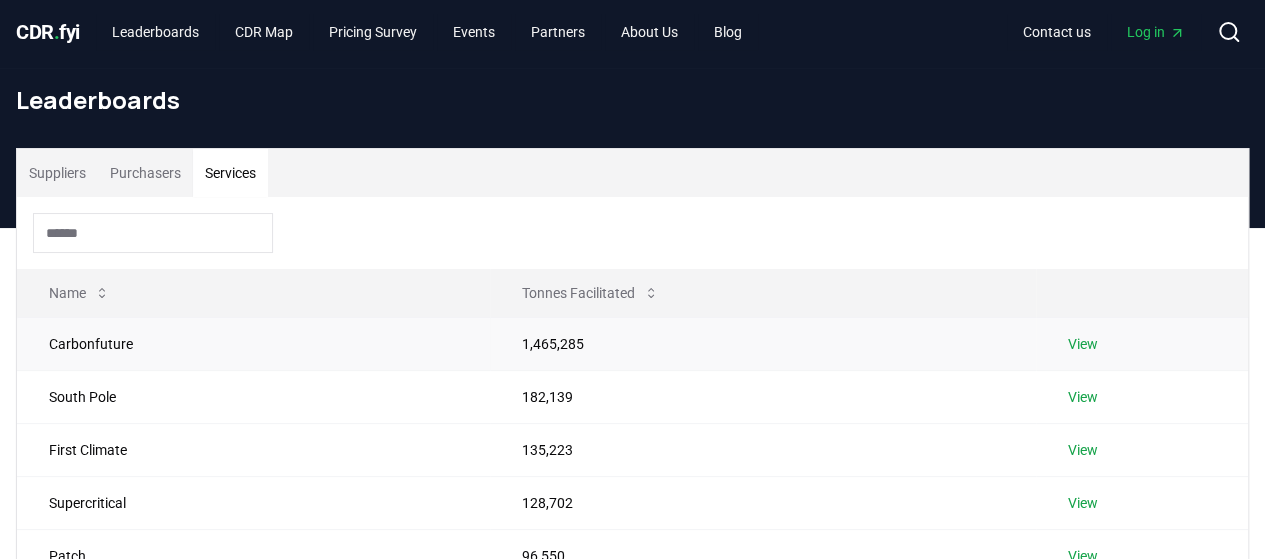 scroll, scrollTop: 0, scrollLeft: 0, axis: both 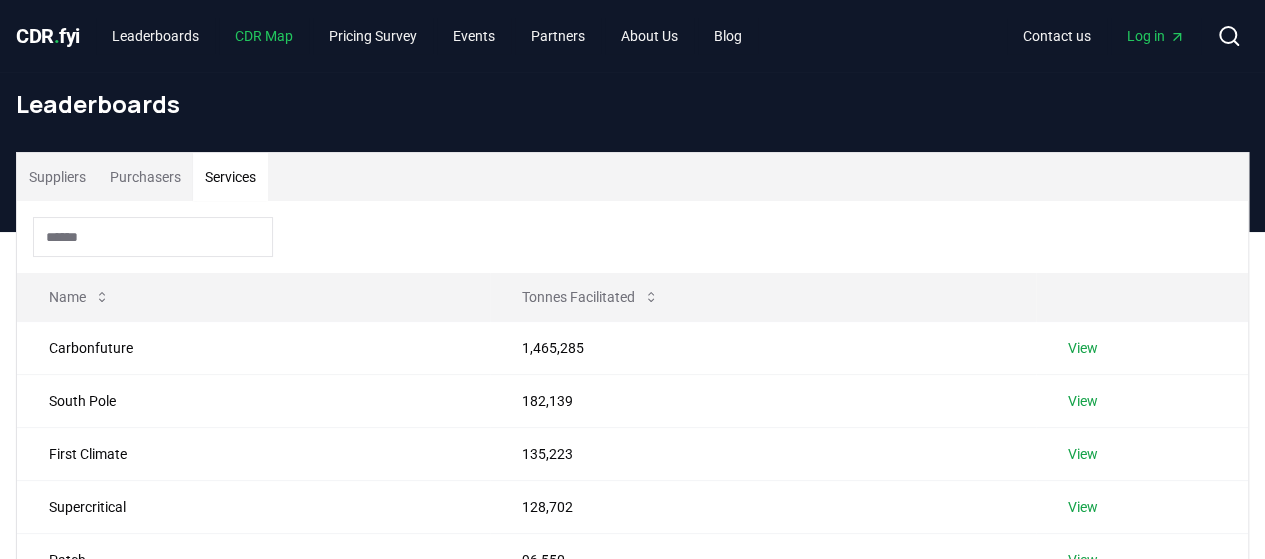 click on "CDR Map" at bounding box center [264, 36] 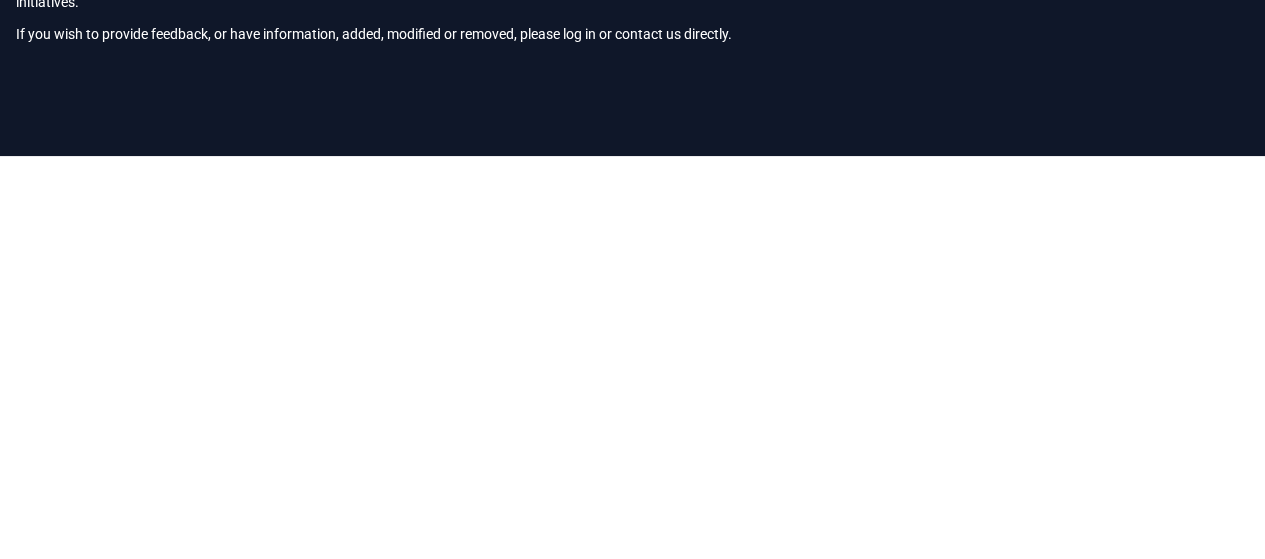 scroll, scrollTop: 161, scrollLeft: 0, axis: vertical 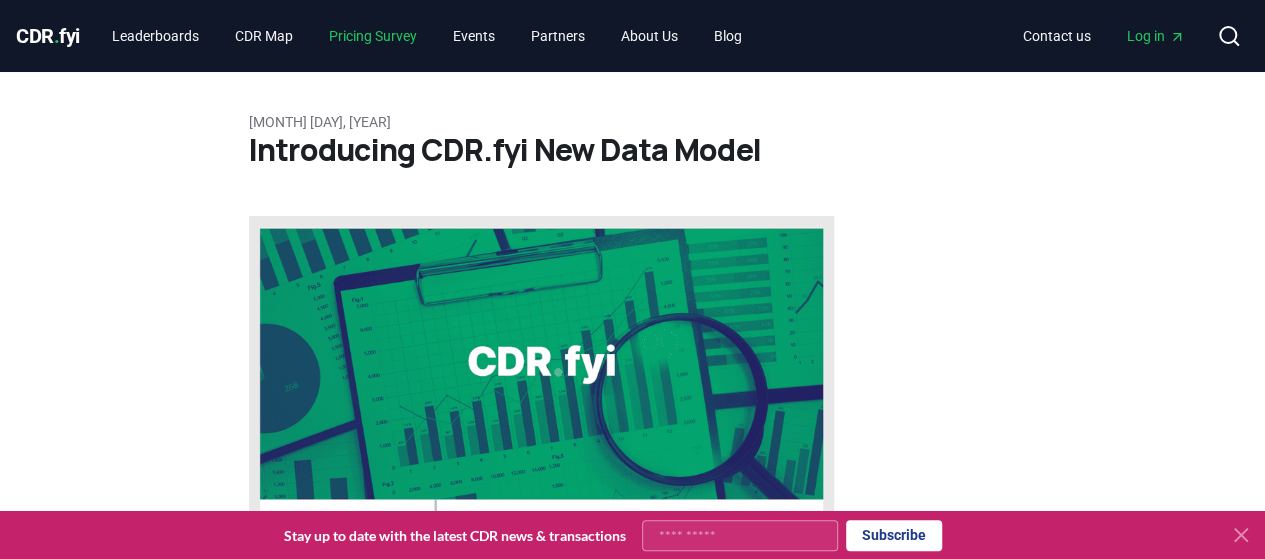 click on "Pricing Survey" at bounding box center [373, 36] 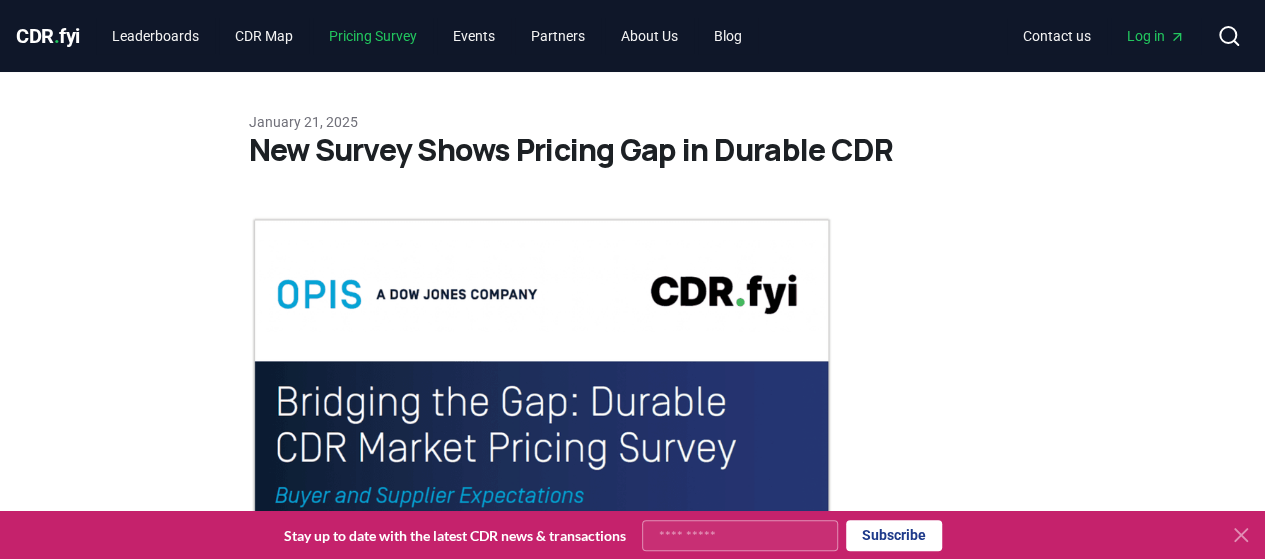 click on "Pricing Survey" at bounding box center [373, 36] 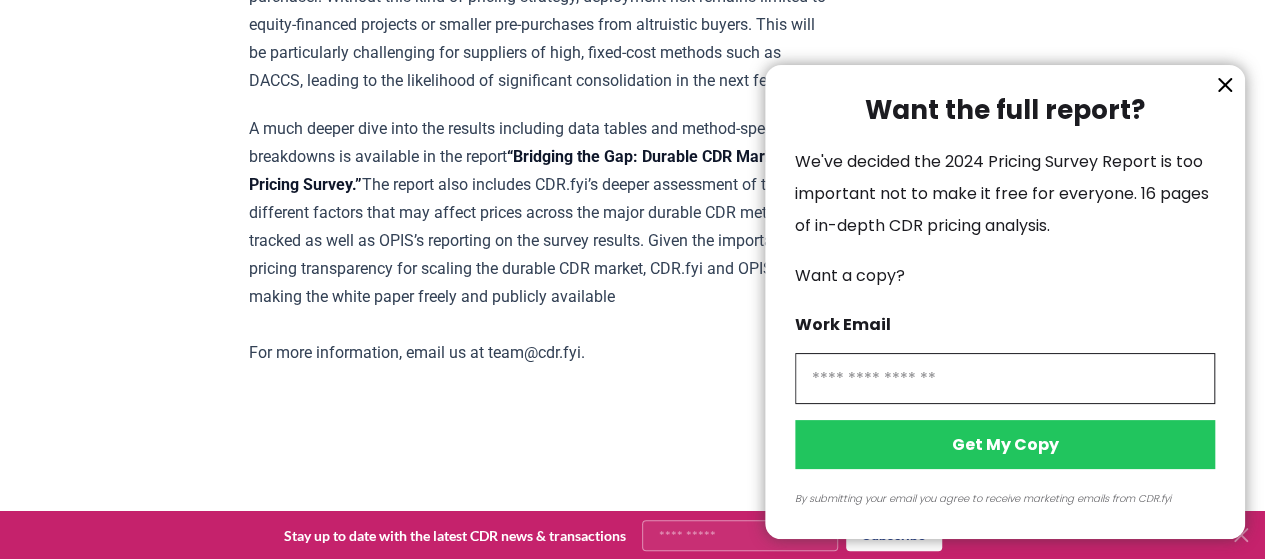 scroll, scrollTop: 3631, scrollLeft: 0, axis: vertical 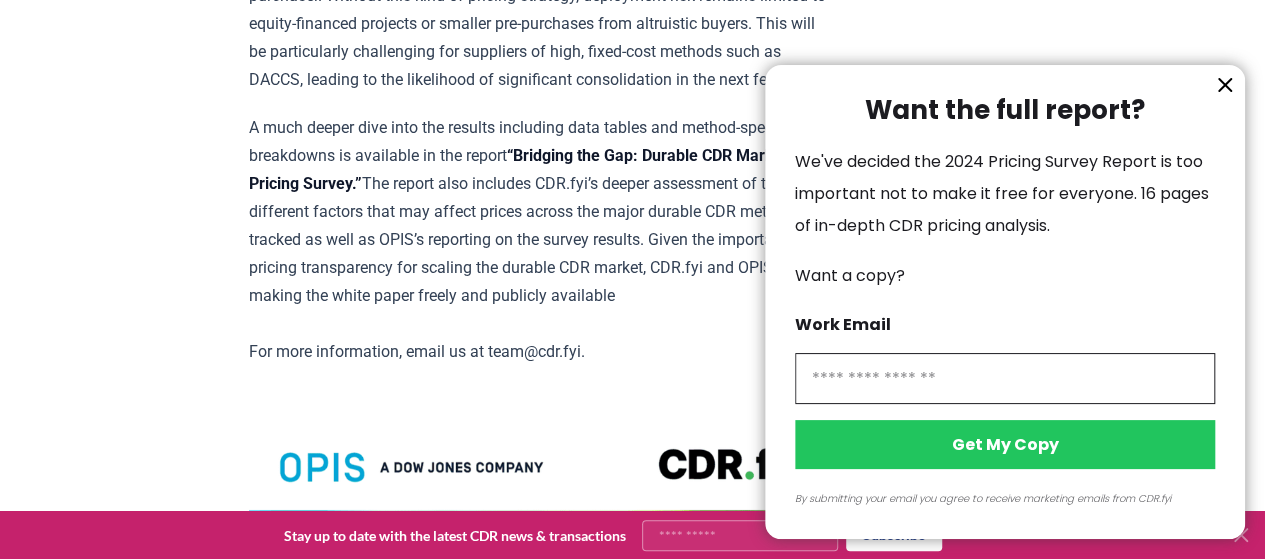 click 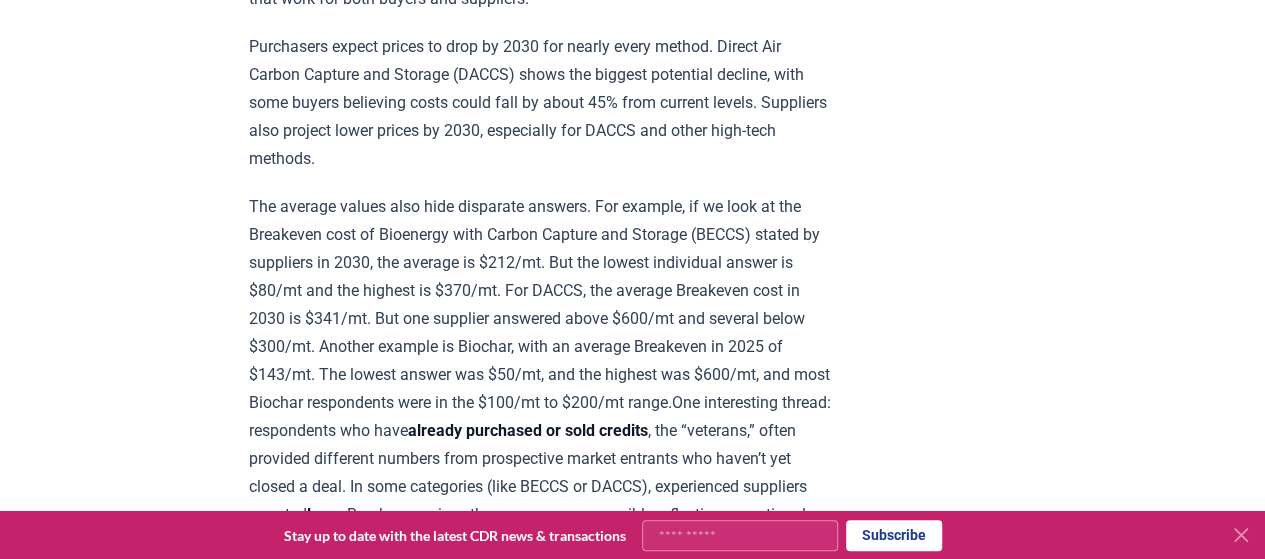 scroll, scrollTop: 1805, scrollLeft: 0, axis: vertical 